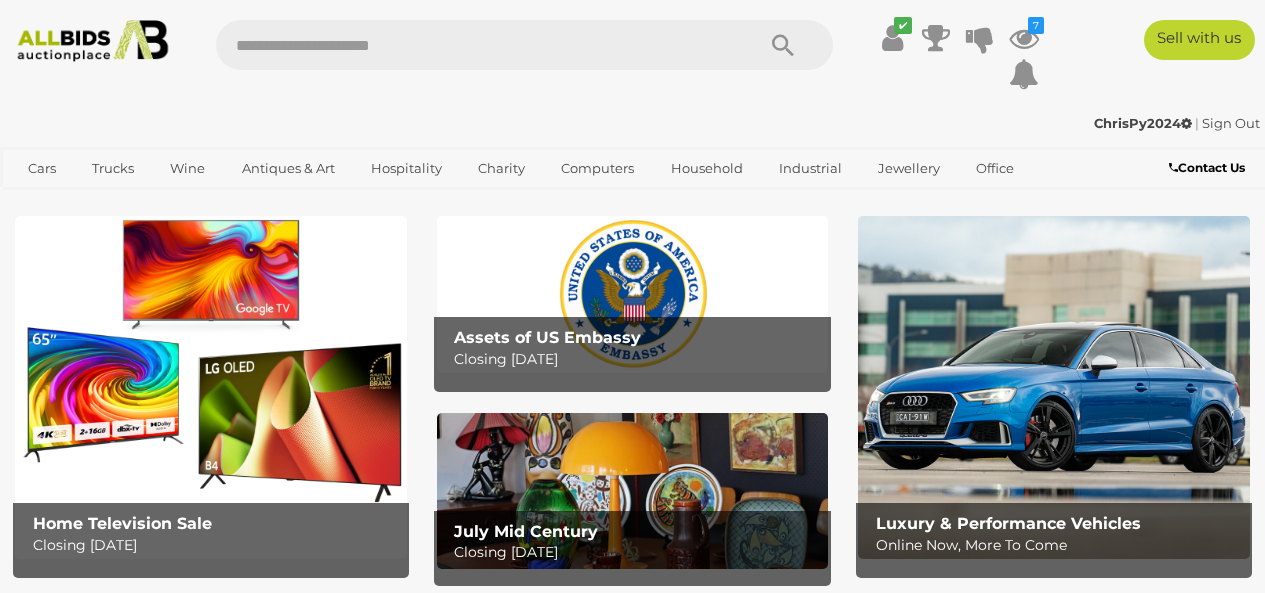 scroll, scrollTop: 0, scrollLeft: 0, axis: both 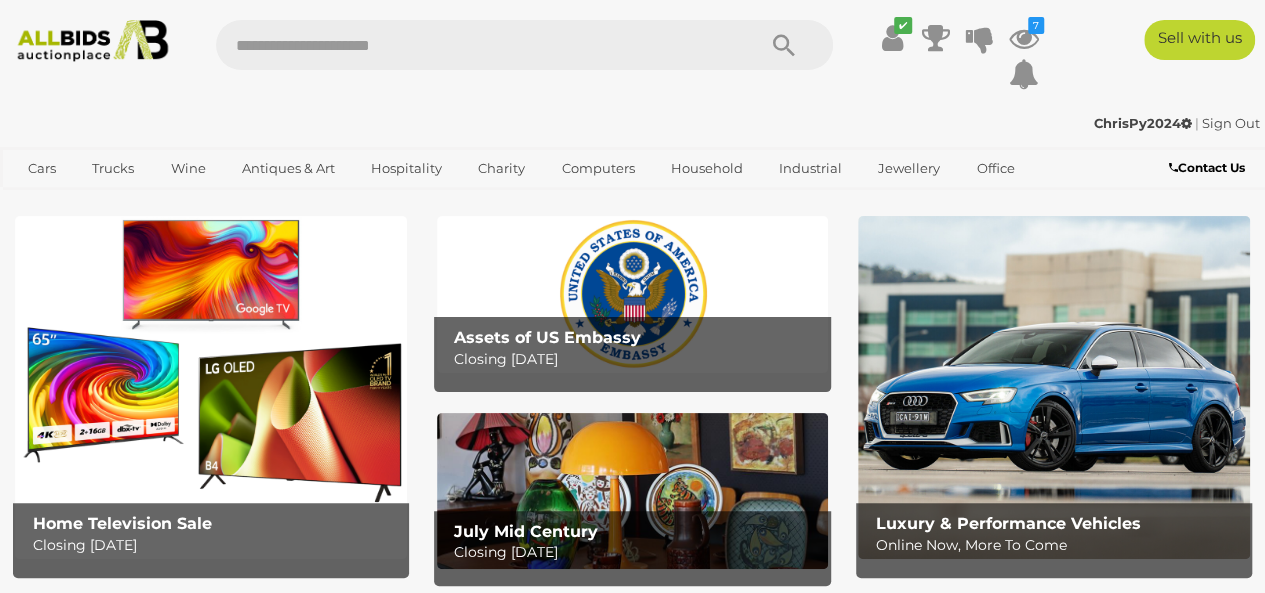 click at bounding box center [475, 45] 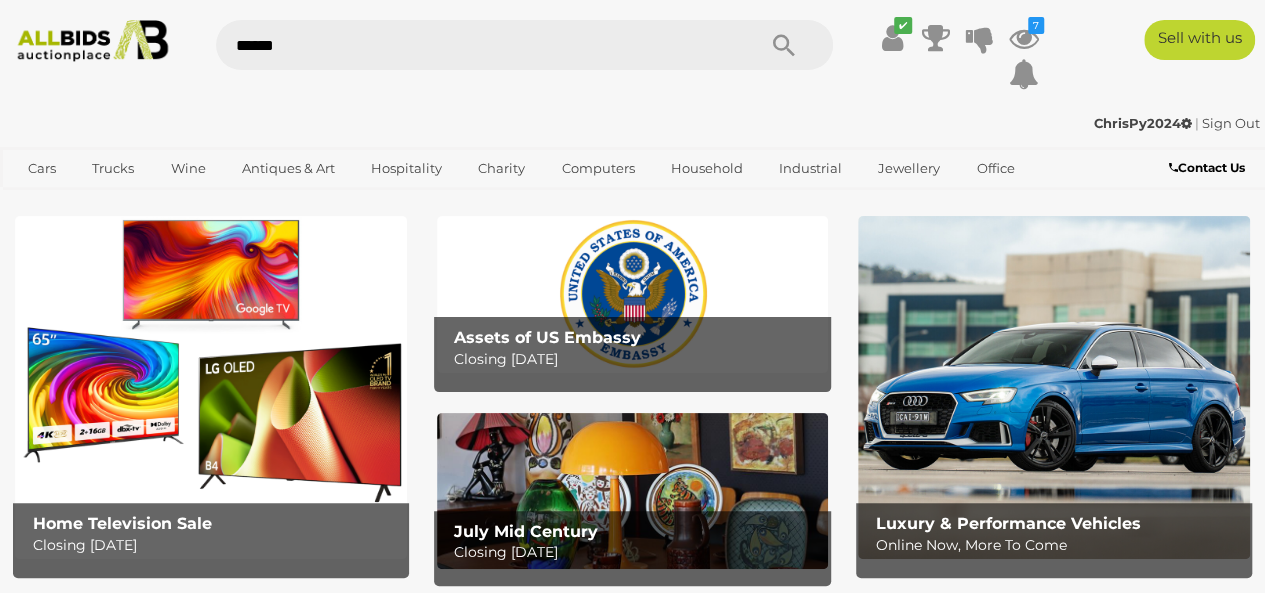 type on "*******" 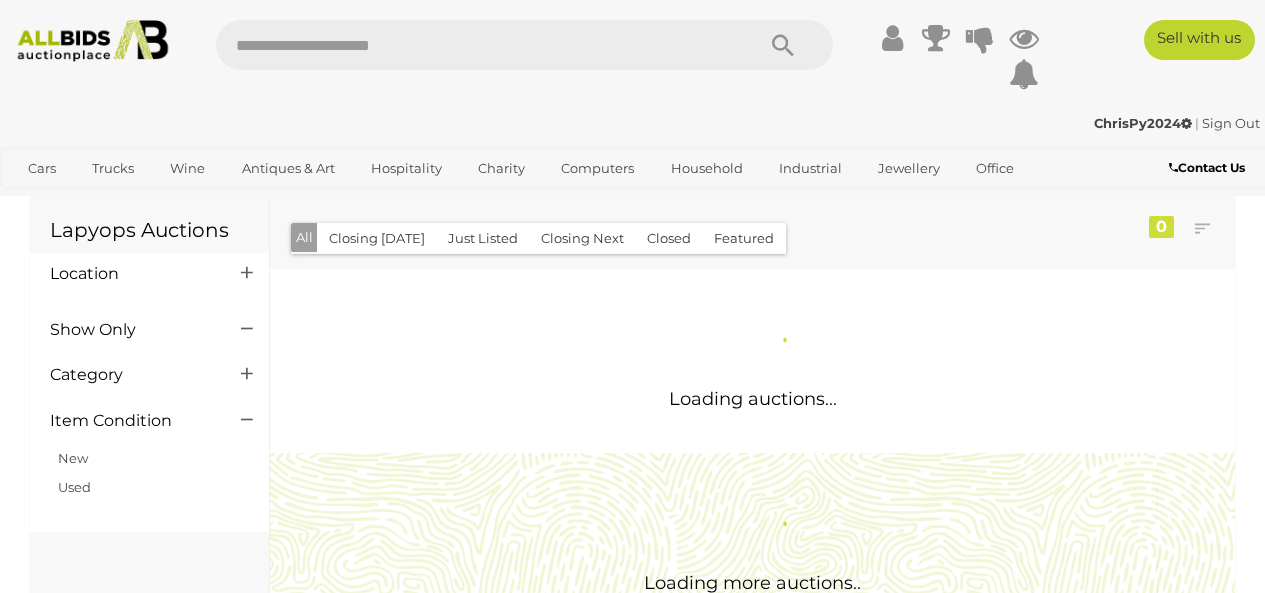 scroll, scrollTop: 0, scrollLeft: 0, axis: both 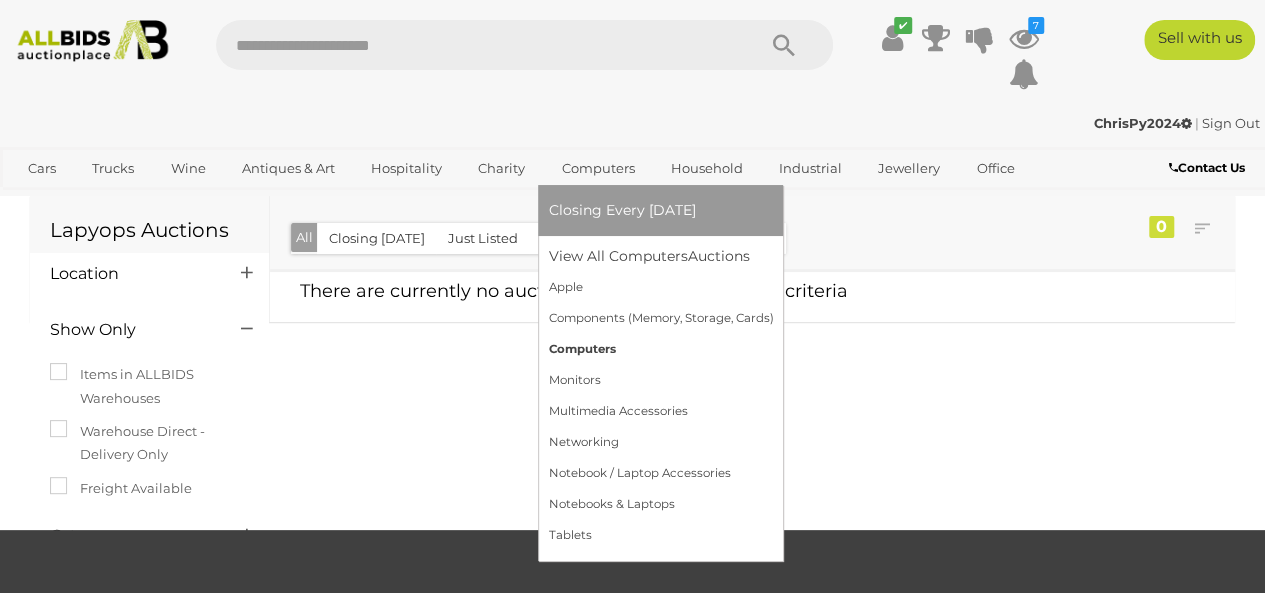 click on "Computers" at bounding box center [660, 349] 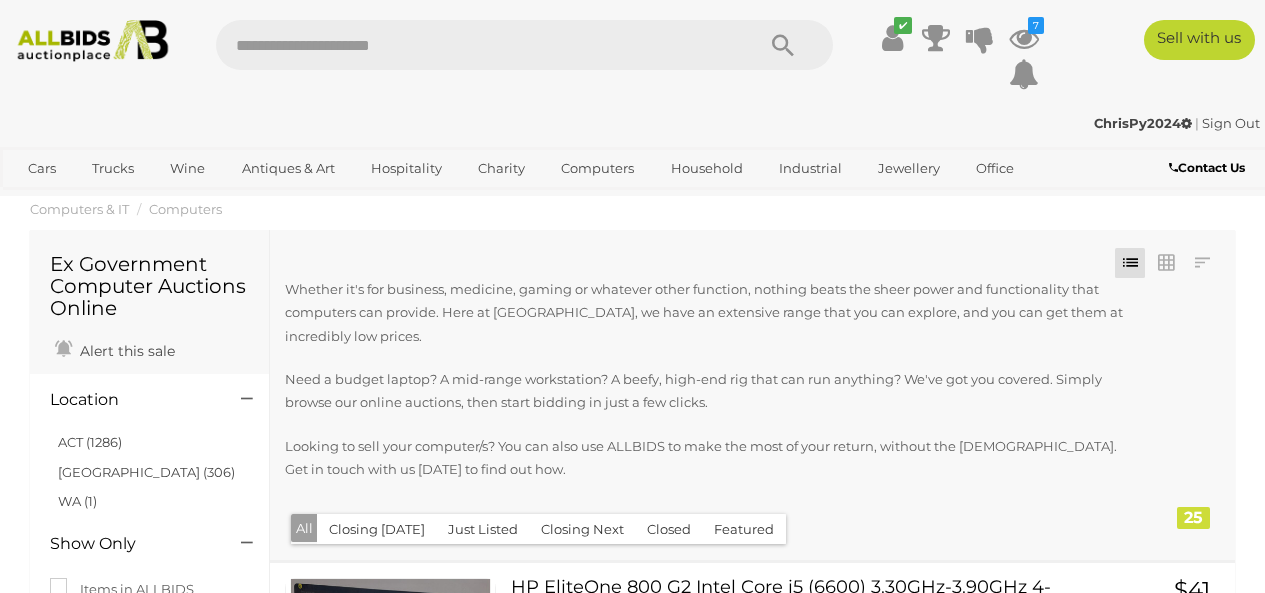 scroll, scrollTop: 0, scrollLeft: 0, axis: both 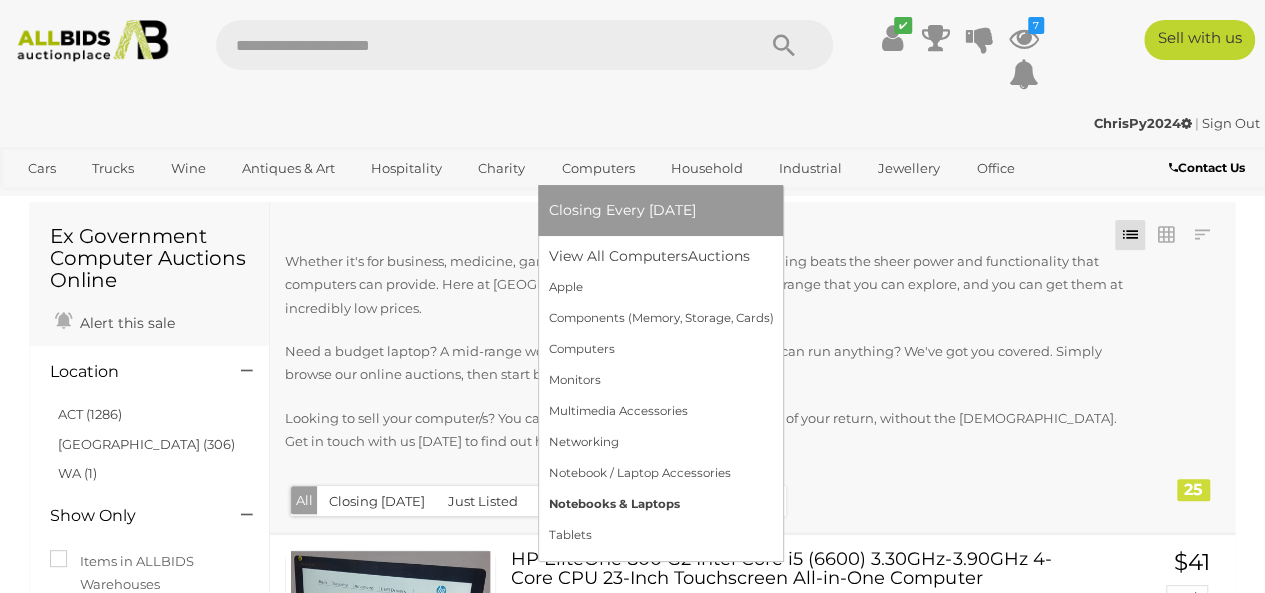click on "Notebooks & Laptops" at bounding box center (660, 504) 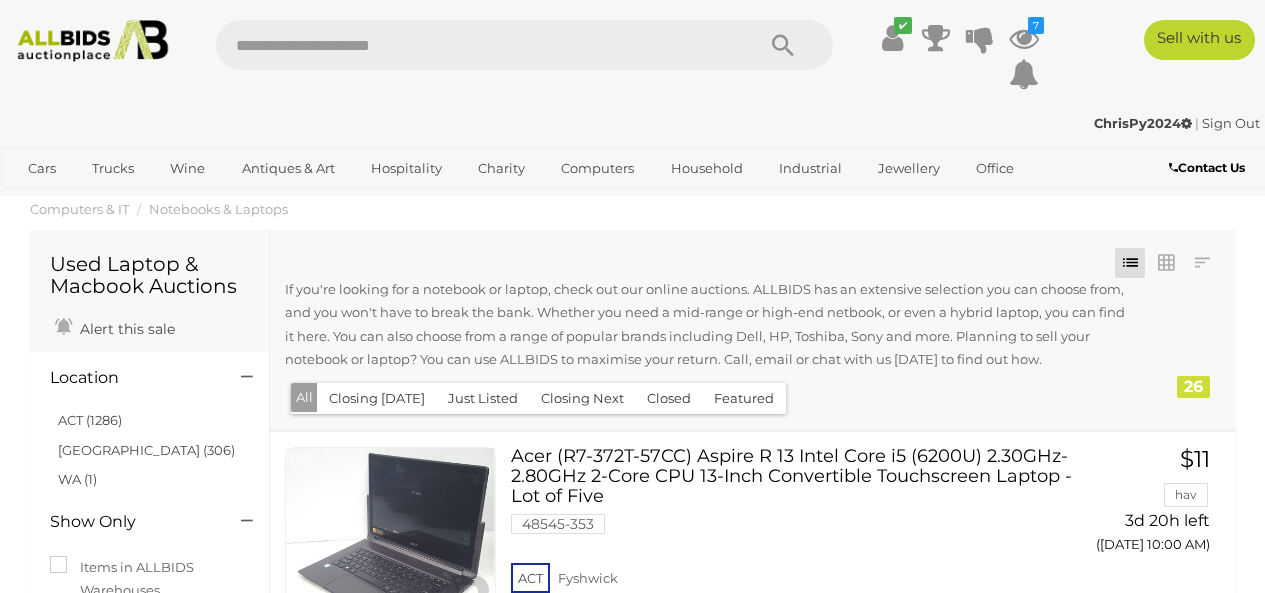 scroll, scrollTop: 0, scrollLeft: 0, axis: both 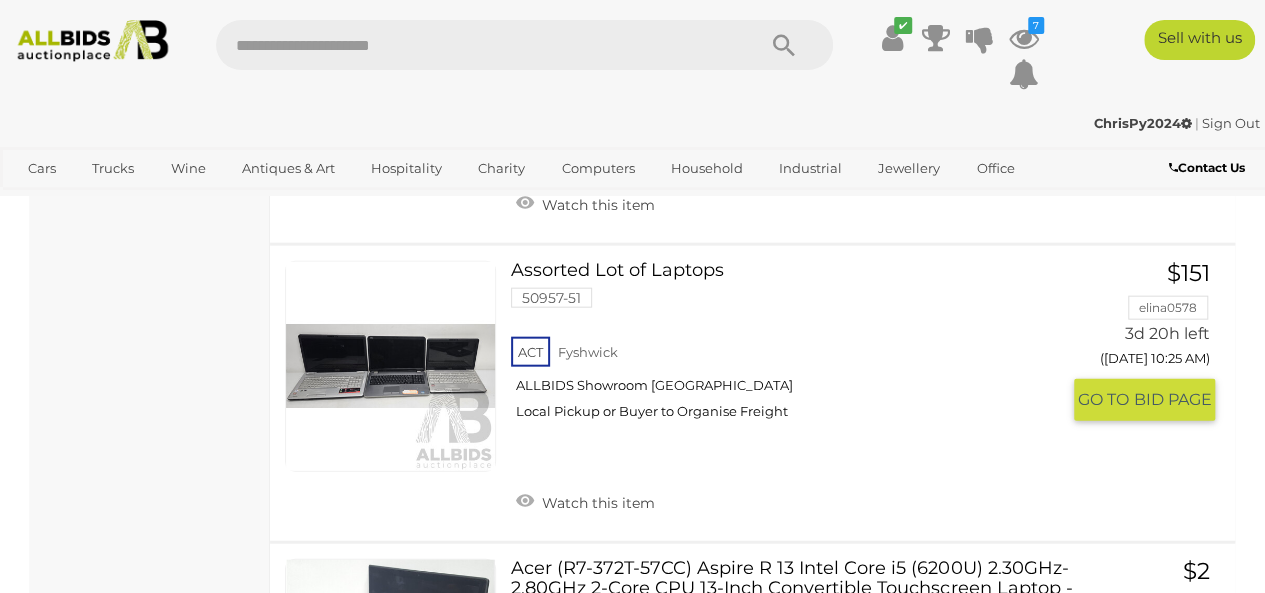 click on "Assorted Lot of Laptops
50957-51
ACT
Fyshwick ALLBIDS Showroom Fyshwick" at bounding box center (792, 348) 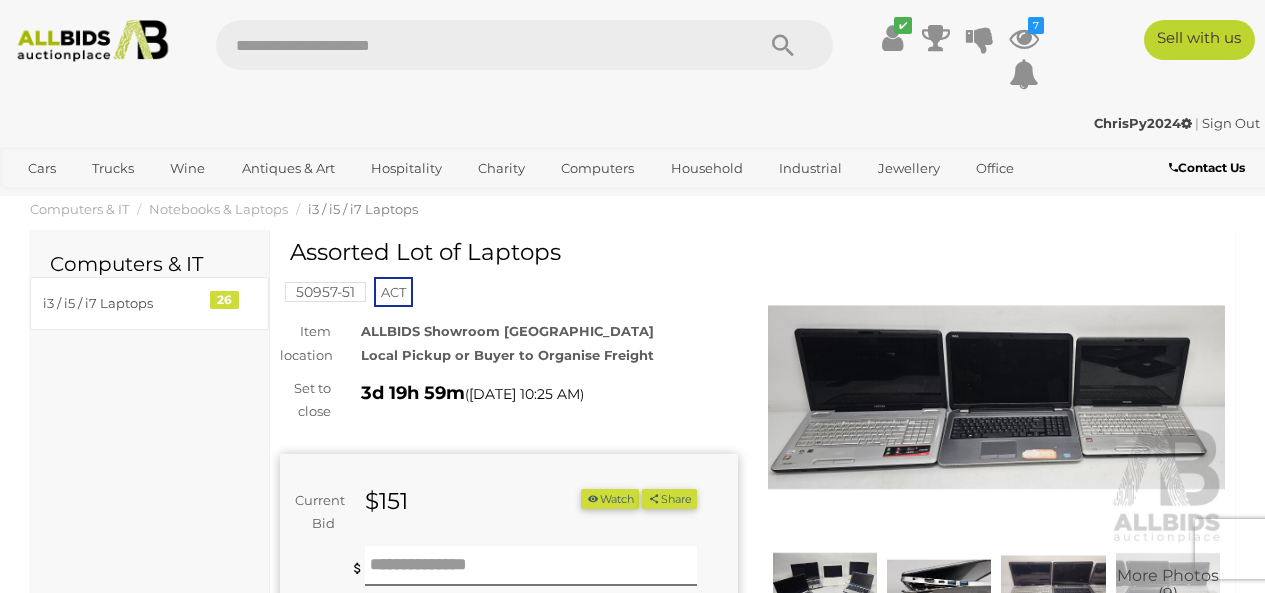 scroll, scrollTop: 0, scrollLeft: 0, axis: both 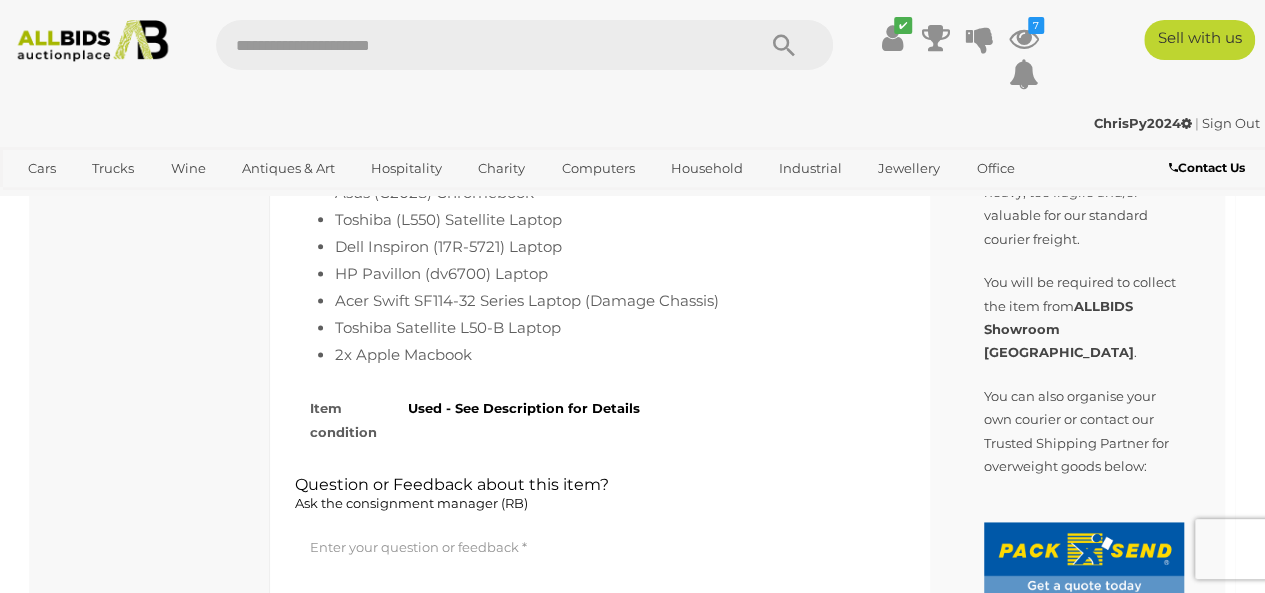 click on "Condition: Items have not been Tested Please Note: Item may have marks, scratches and/or show other signs of previous use. Damage Chassis Lot Detail: Asus (R501V) Laptop Toshiba (A30) Satellite Laptop Sony (VPCEE26FG) Vaio Laptop Dell Inspiron N5050 Laptop Toshiba (L500D) Satellite Laptop Eee PC Seashell Series Laptop Asus (C202S) Chromebook Toshiba (L550) Satellite Laptop Dell Inspiron (17R-5721) Laptop HP Pavillon (dv6700) Laptop Acer Swift SF114-32 Series Laptop (Damage Chassis) Toshiba Satellite L50-B Laptop 2x Apple Macbook" at bounding box center [590, 129] 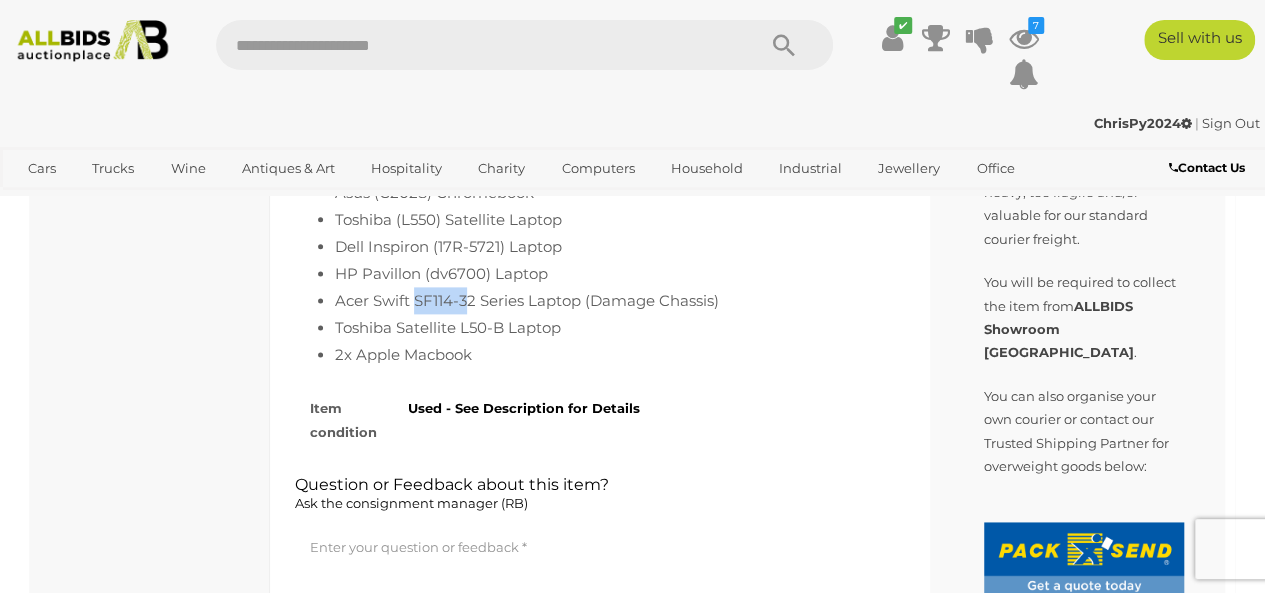 drag, startPoint x: 468, startPoint y: 318, endPoint x: 413, endPoint y: 313, distance: 55.226807 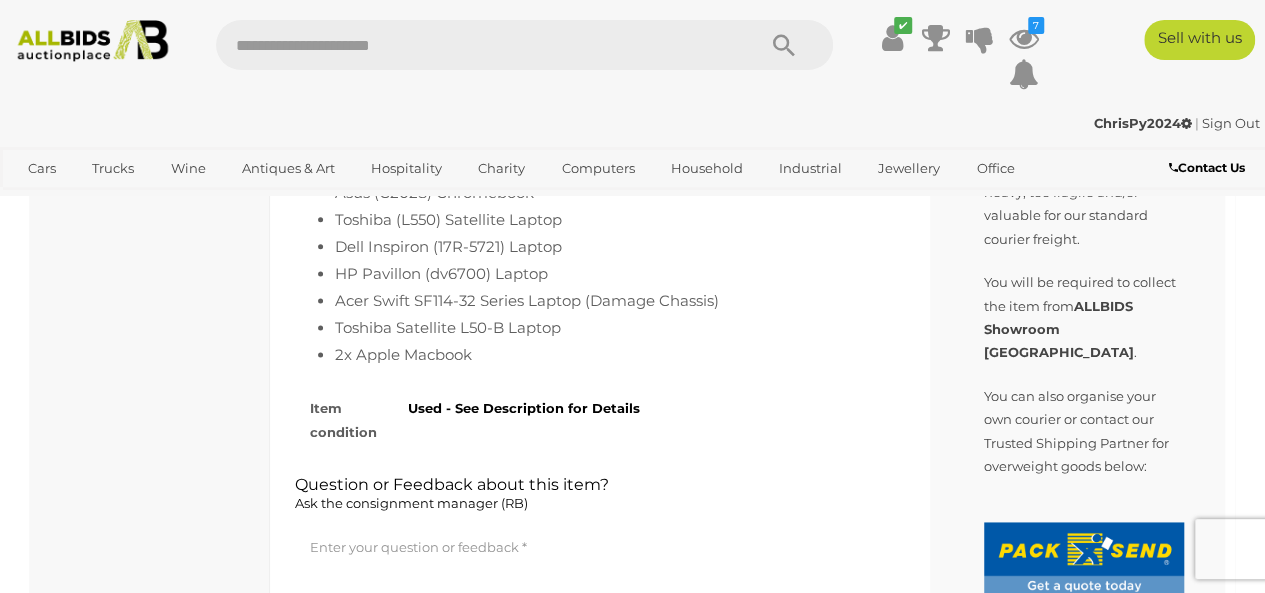 click on "Dell Inspiron (17R-5721) Laptop" at bounding box center (610, 246) 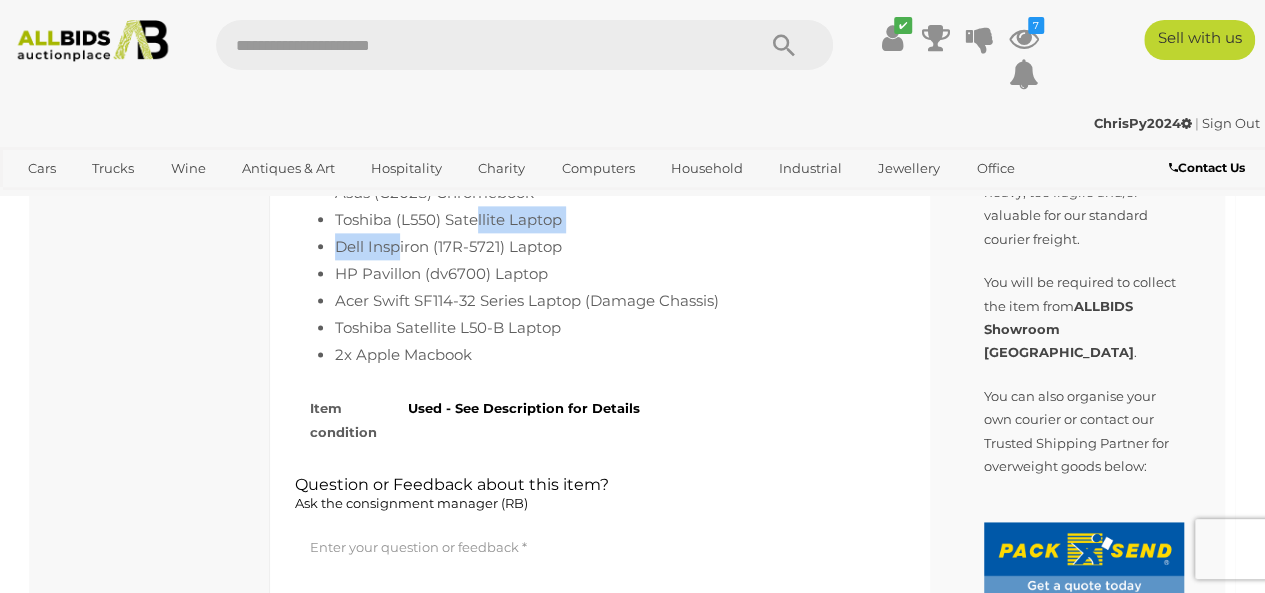 drag, startPoint x: 478, startPoint y: 231, endPoint x: 390, endPoint y: 251, distance: 90.24411 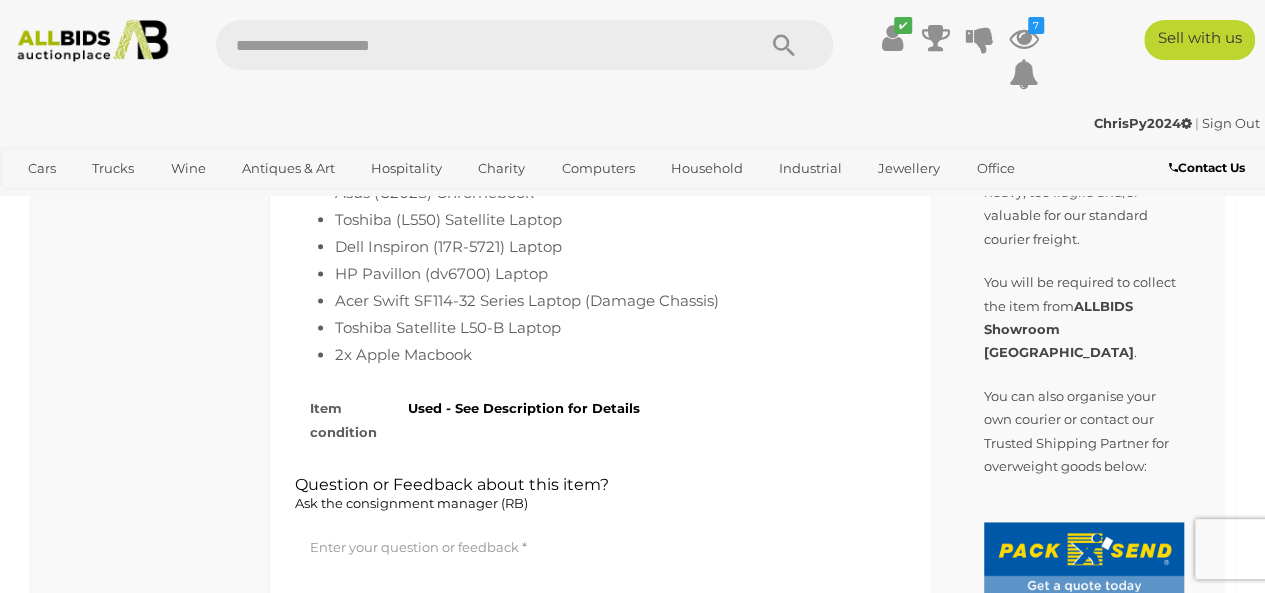 click on "Acer Swift SF114-32 Series Laptop (Damage Chassis)" at bounding box center (610, 300) 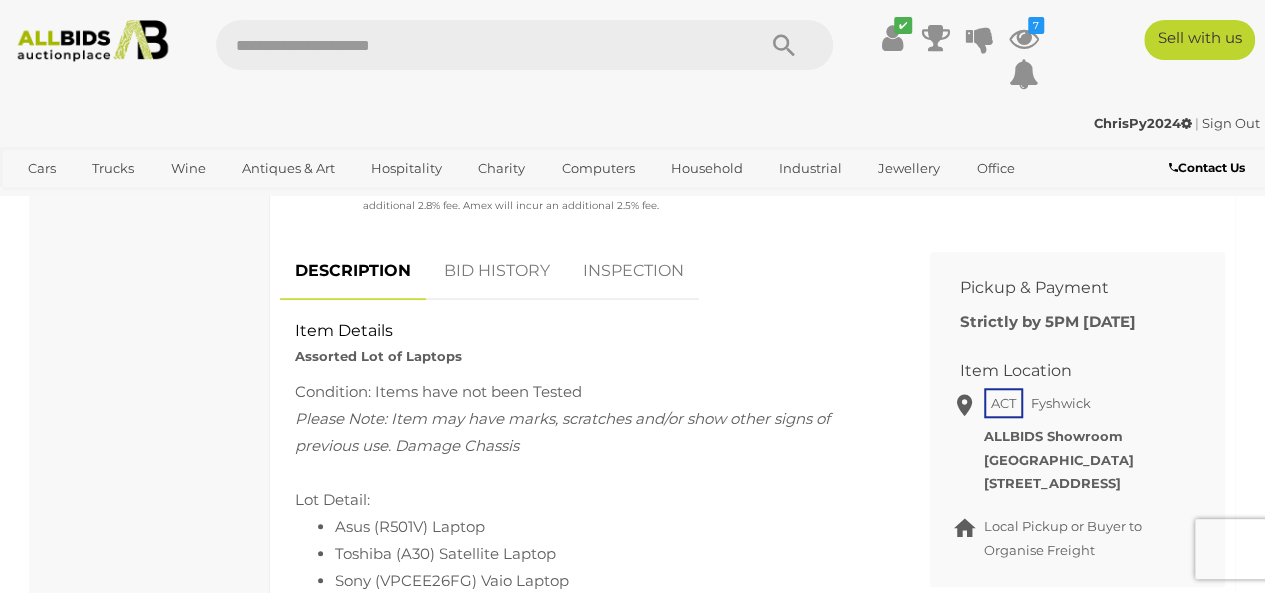 scroll, scrollTop: 491, scrollLeft: 0, axis: vertical 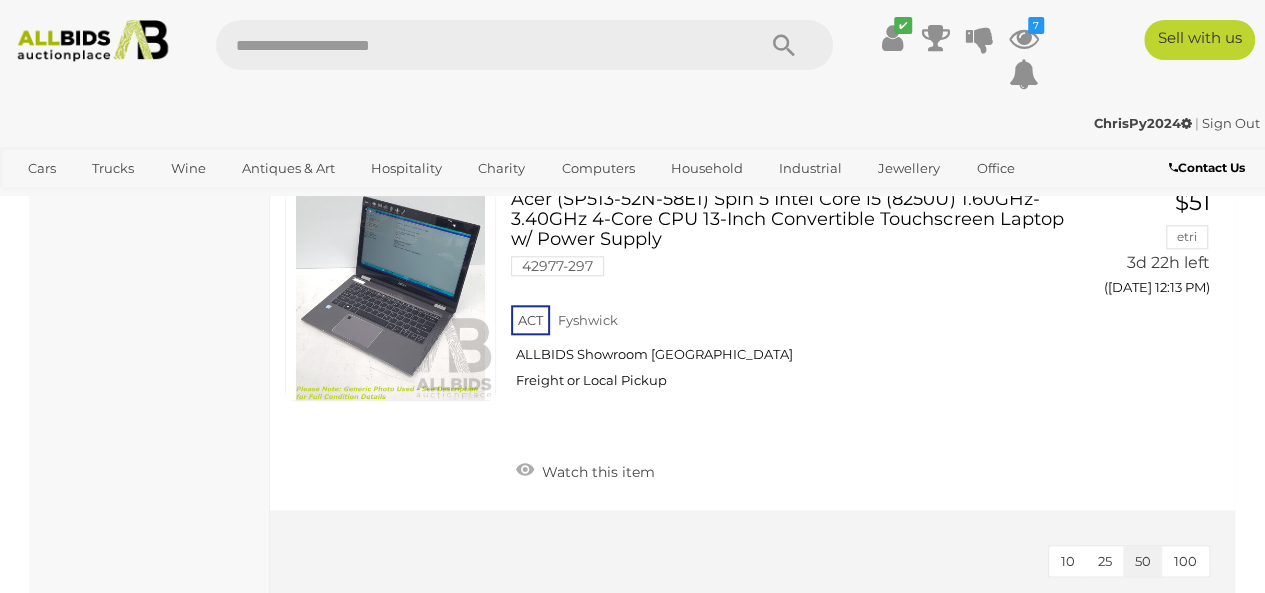 click on "100" at bounding box center [1185, 561] 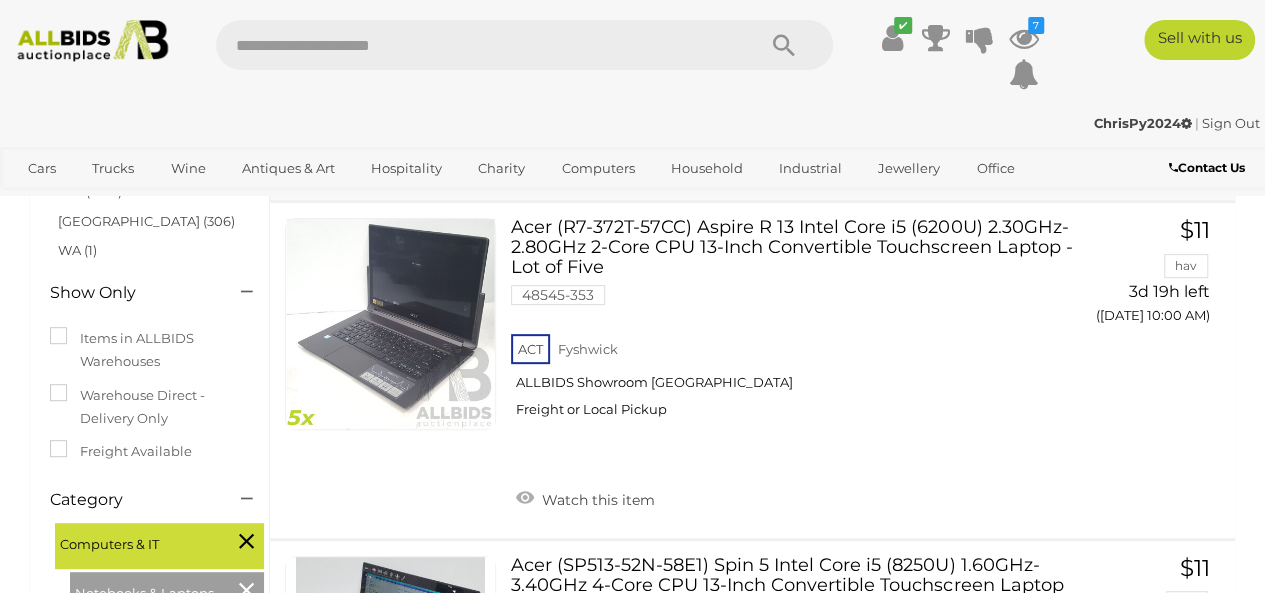 scroll, scrollTop: 2330, scrollLeft: 0, axis: vertical 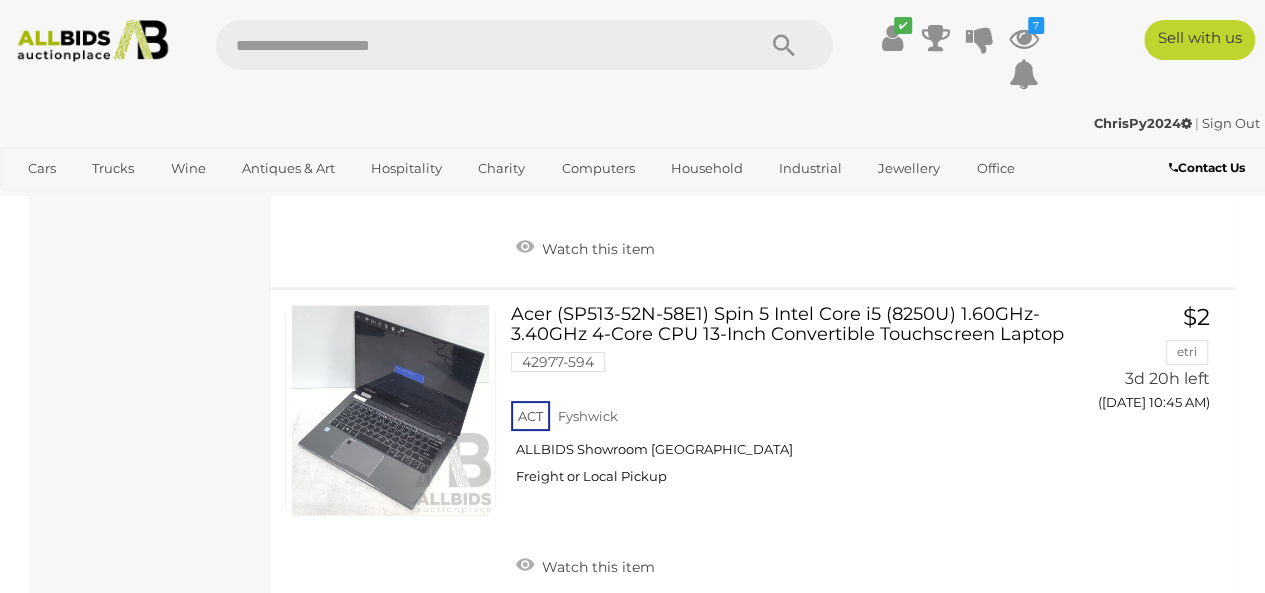 click on "Computers & IT
Notebooks & Laptops
Used Laptop & Macbook Auctions" at bounding box center (632, 874) 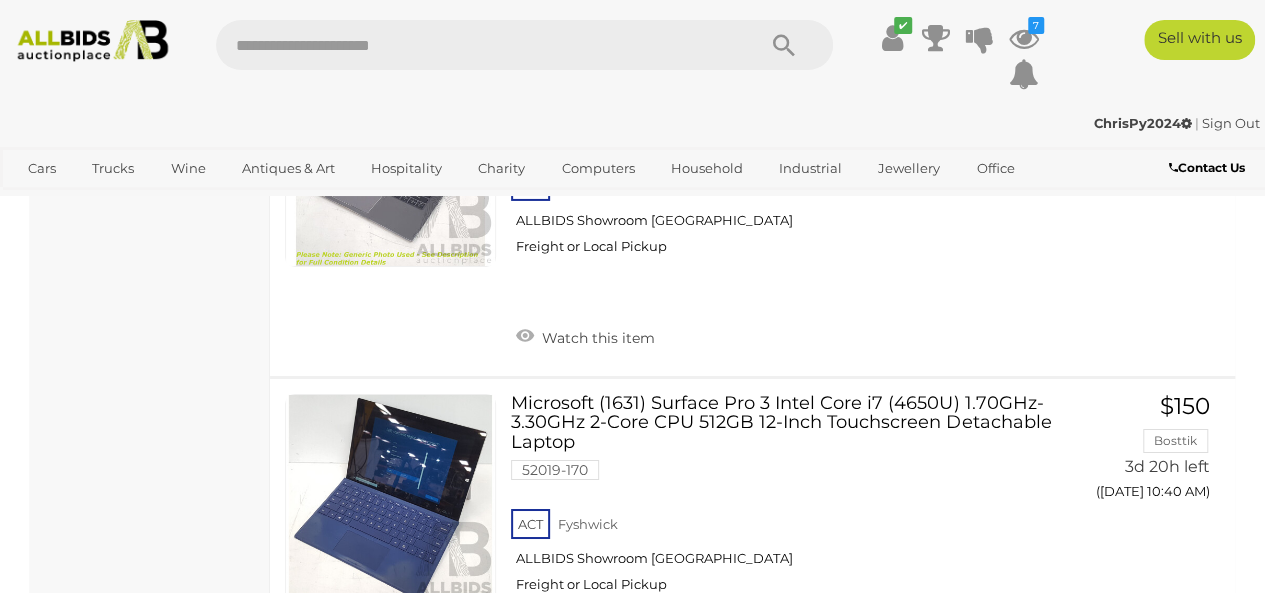 scroll, scrollTop: 3278, scrollLeft: 0, axis: vertical 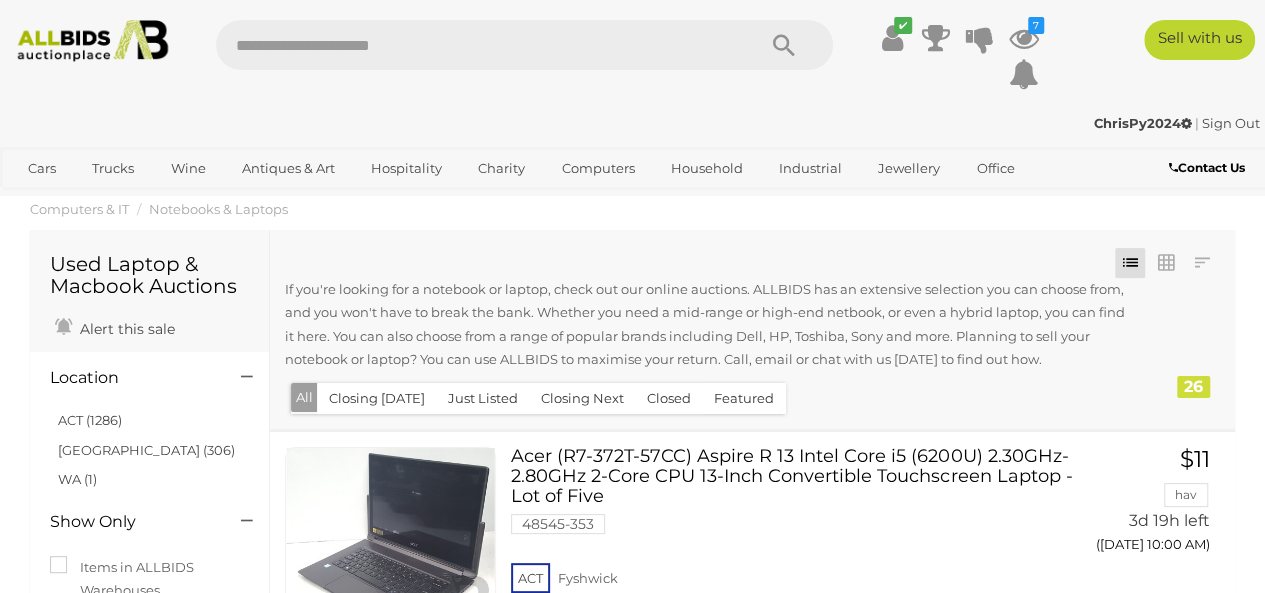 drag, startPoint x: 343, startPoint y: 207, endPoint x: 171, endPoint y: 148, distance: 181.83784 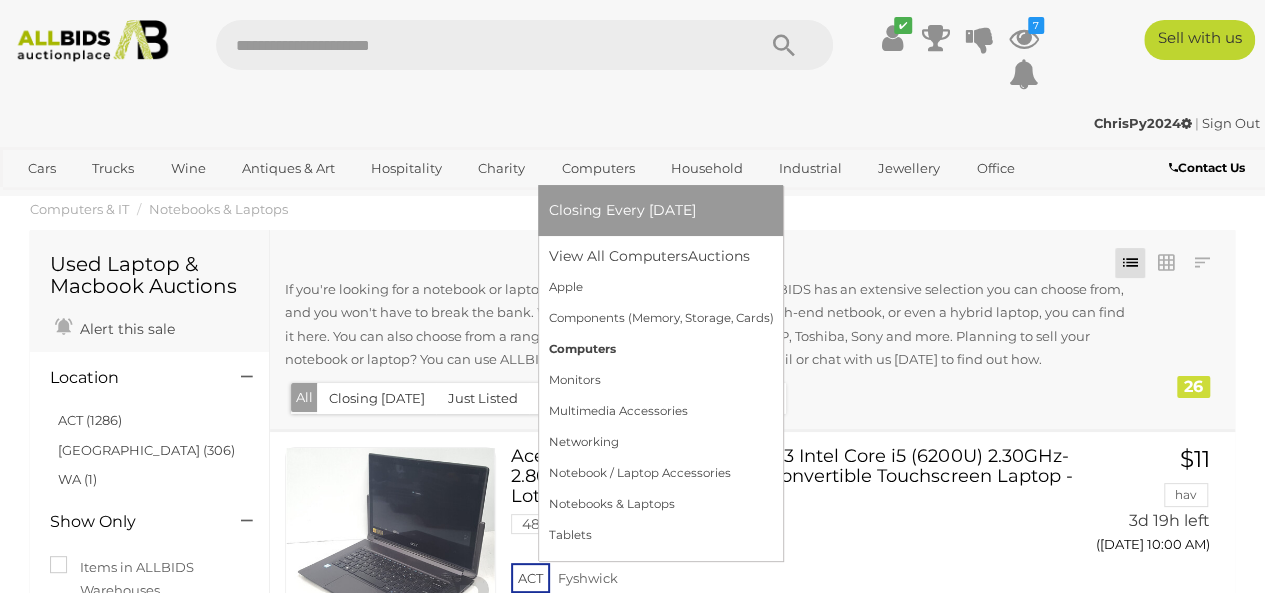 click on "Computers" at bounding box center [660, 349] 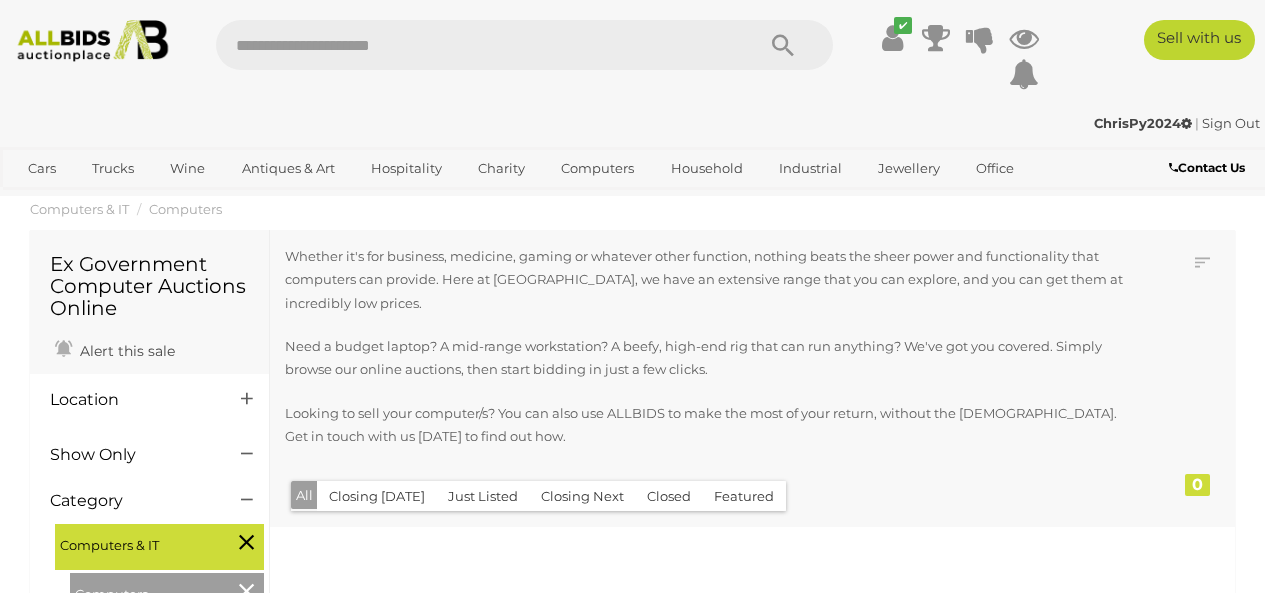 scroll, scrollTop: 0, scrollLeft: 0, axis: both 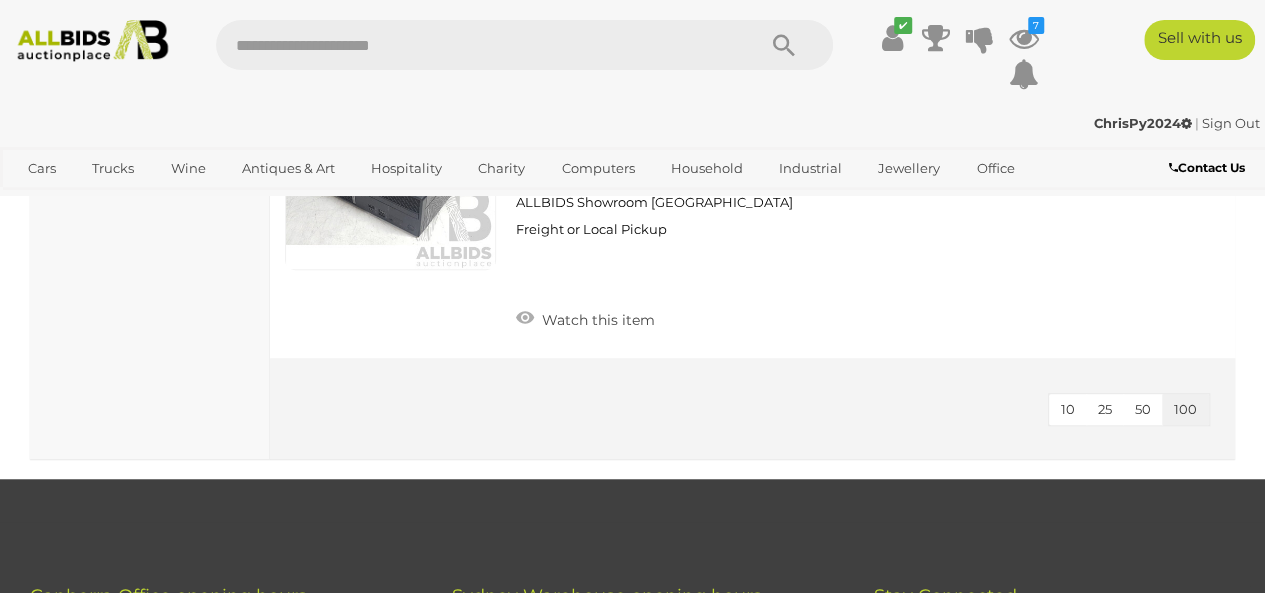 click on "50" at bounding box center [1143, 409] 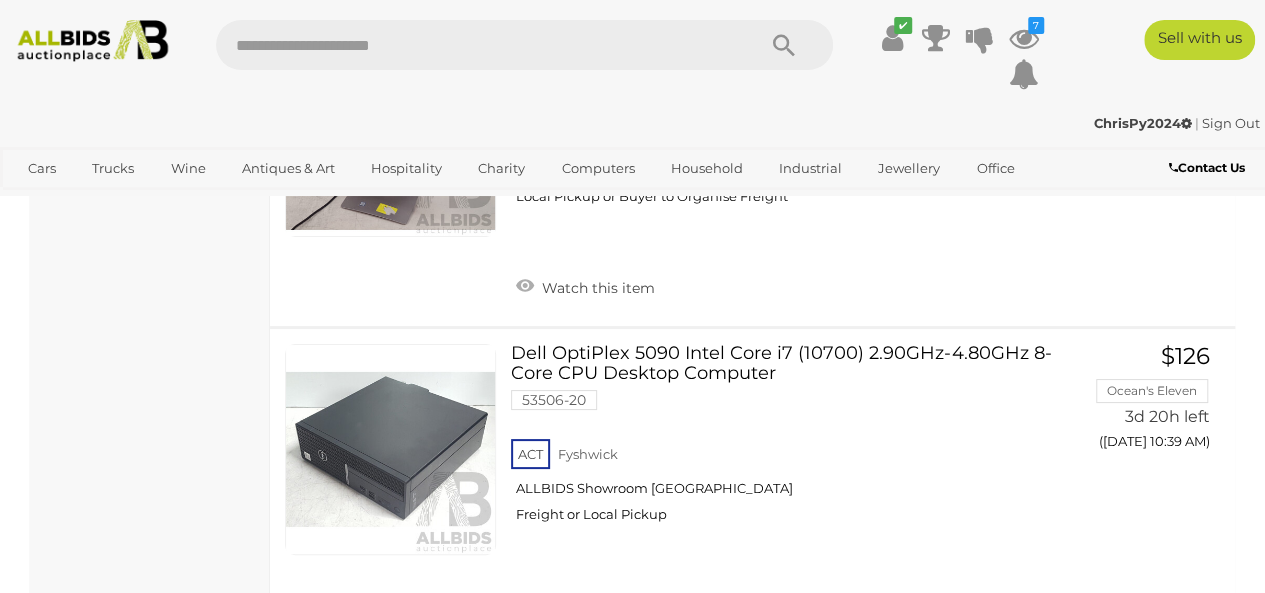 scroll, scrollTop: 3717, scrollLeft: 0, axis: vertical 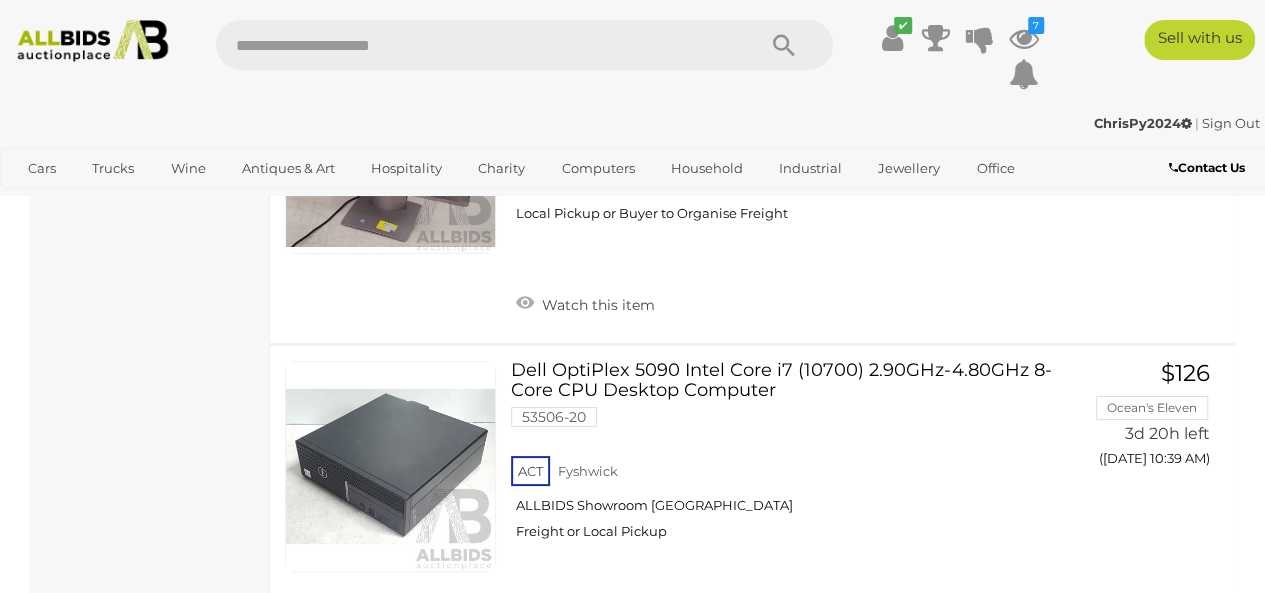 click at bounding box center [475, 45] 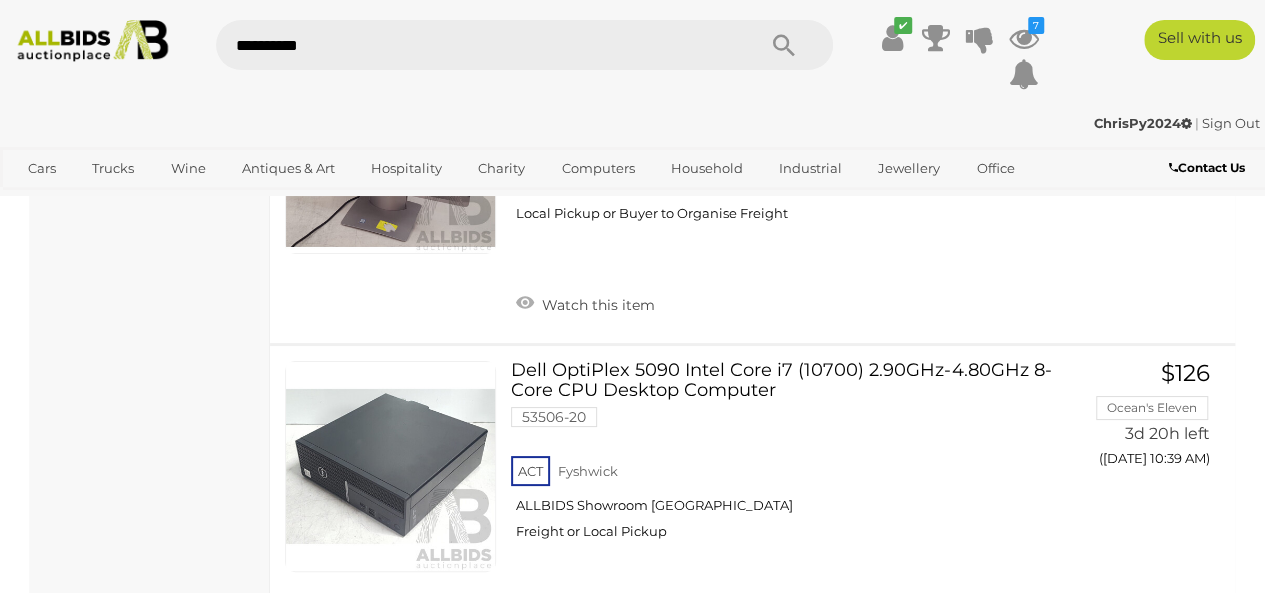 type on "**********" 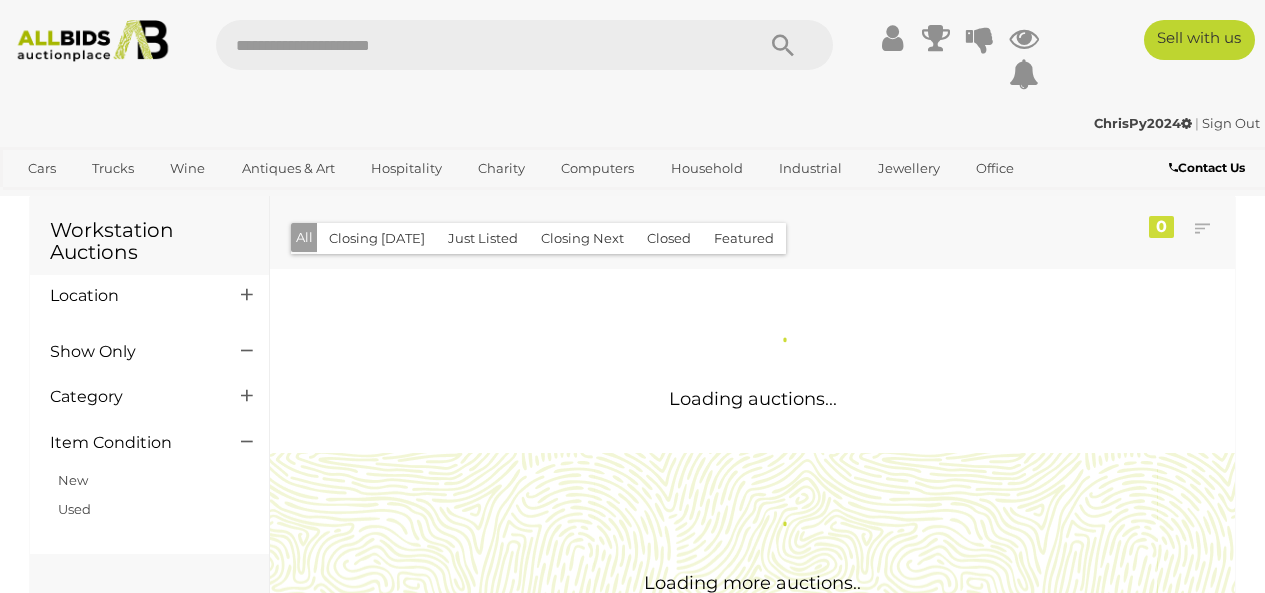 scroll, scrollTop: 0, scrollLeft: 0, axis: both 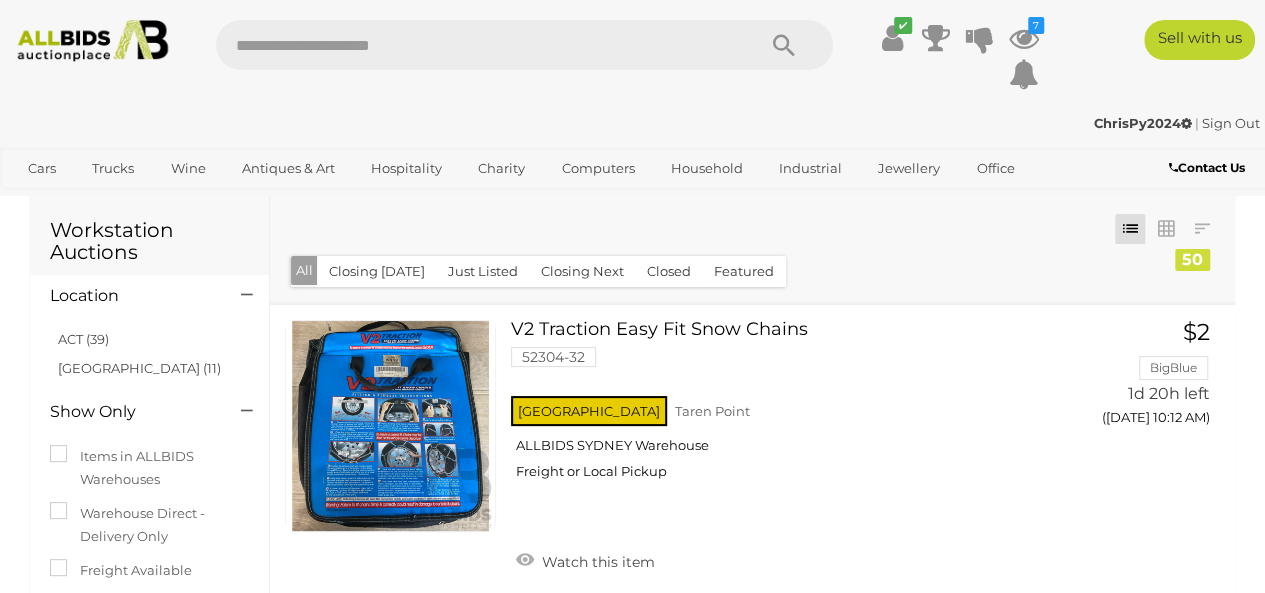 click at bounding box center [475, 45] 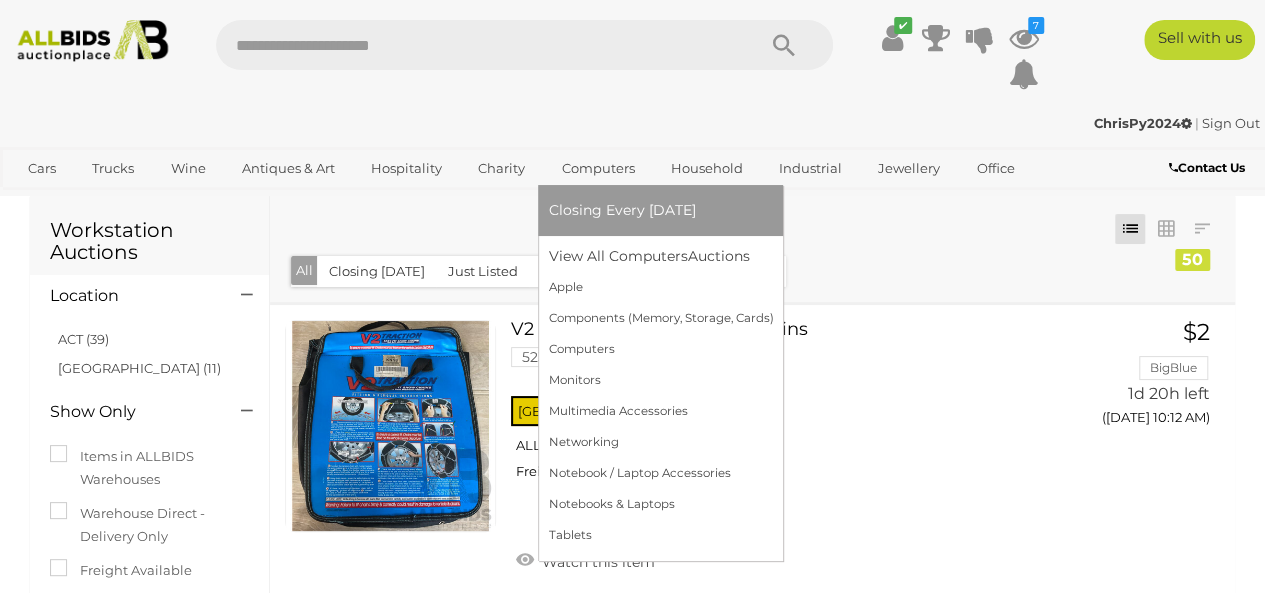 scroll, scrollTop: 1, scrollLeft: 0, axis: vertical 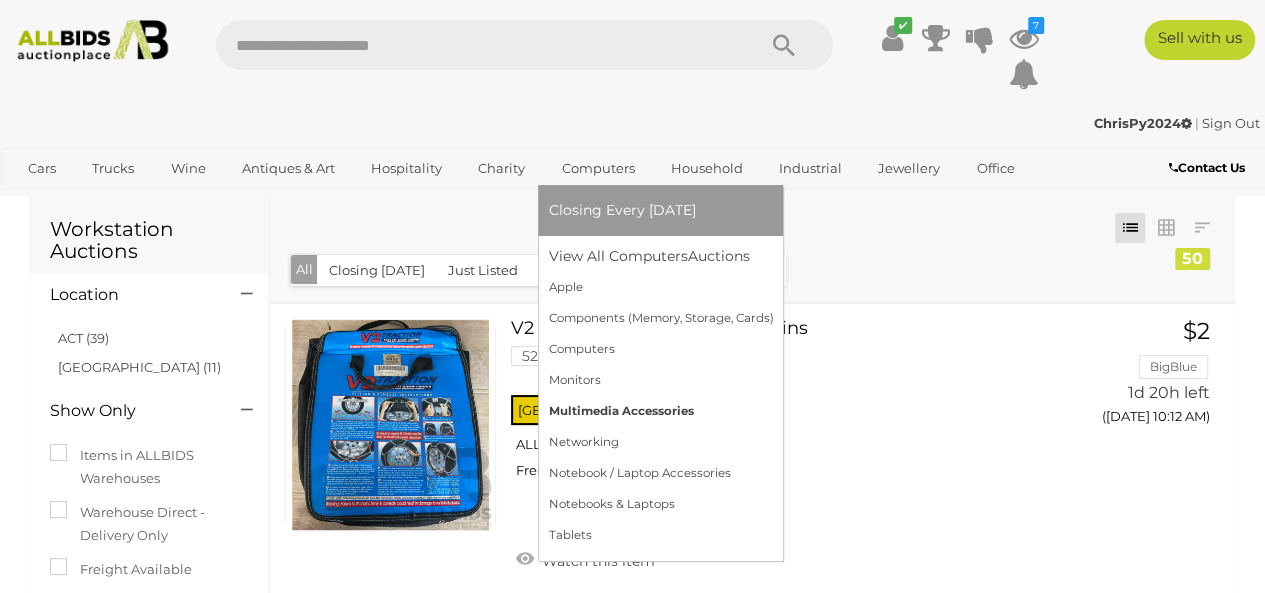click on "Multimedia Accessories" at bounding box center [660, 411] 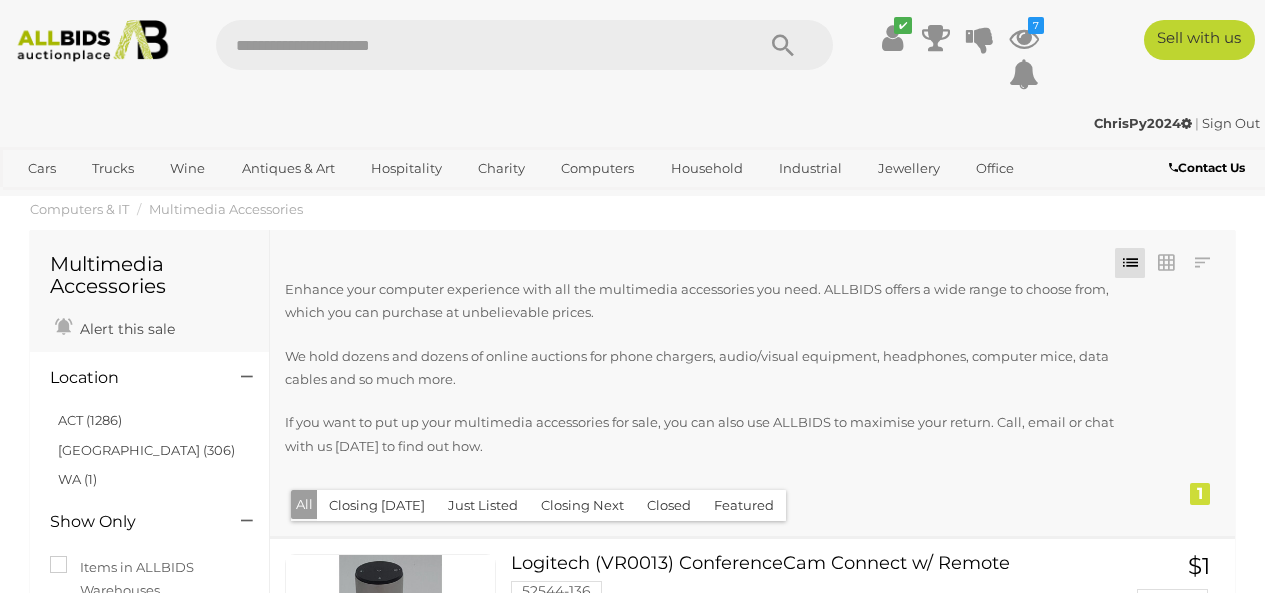 scroll, scrollTop: 0, scrollLeft: 0, axis: both 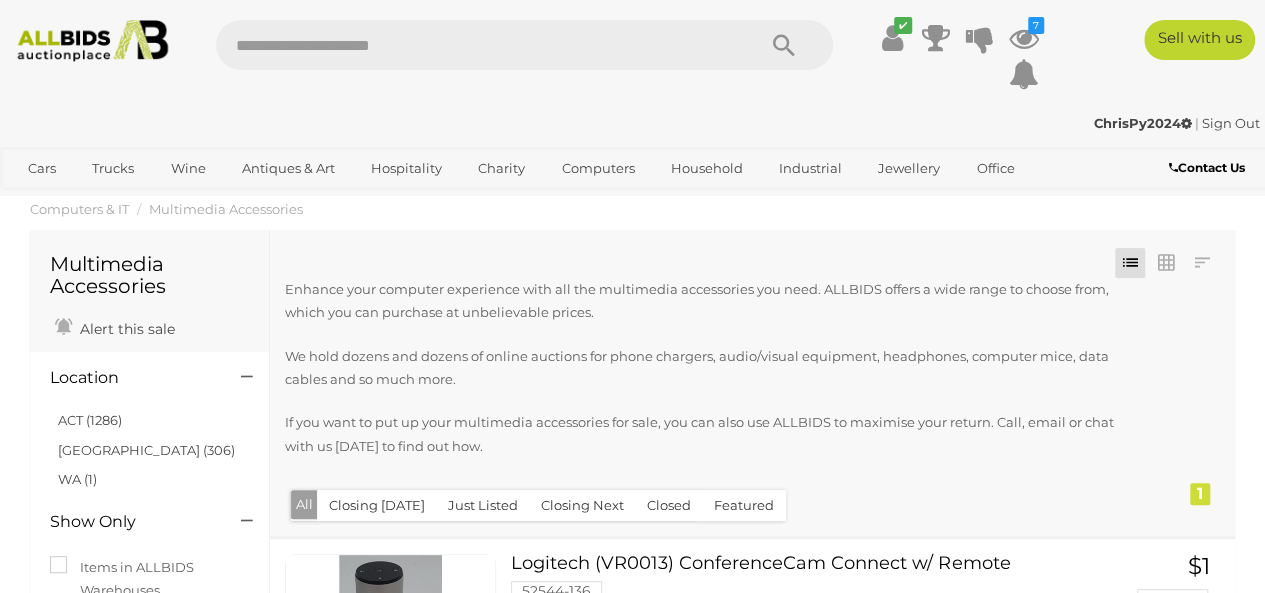 click on "Enhance your computer experience with all the multimedia accessories you need. ALLBIDS offers a wide range to choose from, which you can purchase at unbelievable prices.
We hold dozens and dozens of online auctions for phone chargers, audio/visual equipment, headphones, computer mice, data cables and so much more.
If you want to put up your multimedia accessories for sale, you can also use ALLBIDS to maximise your return. Call, email or chat with us [DATE] to find out how." at bounding box center [713, 380] 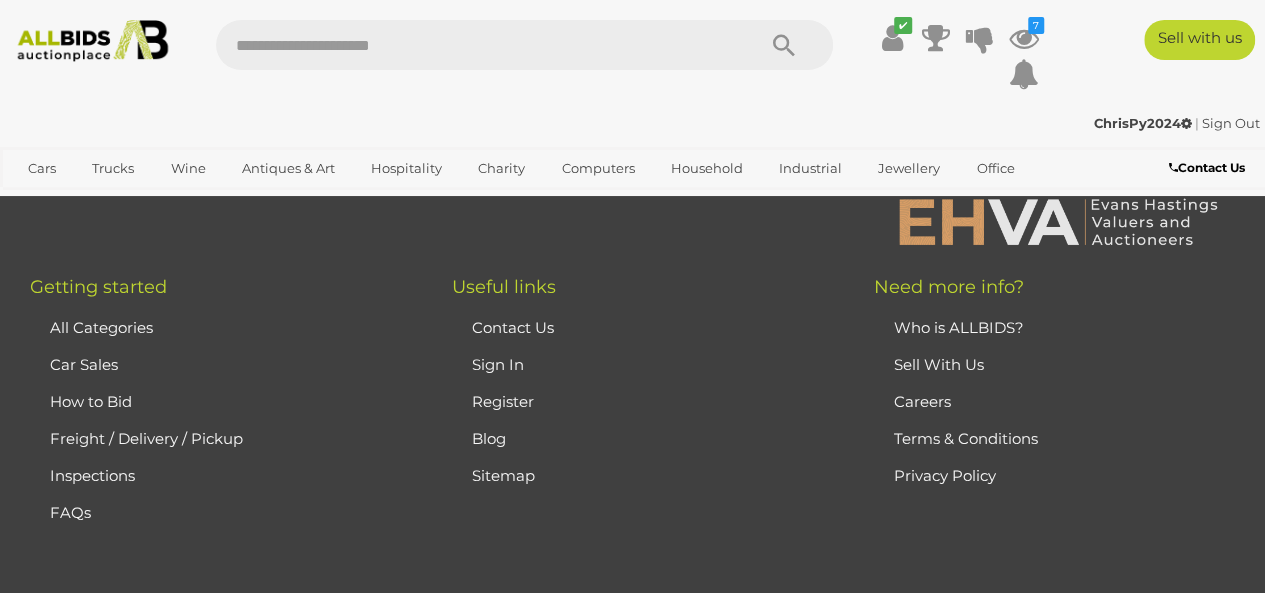 scroll, scrollTop: 0, scrollLeft: 0, axis: both 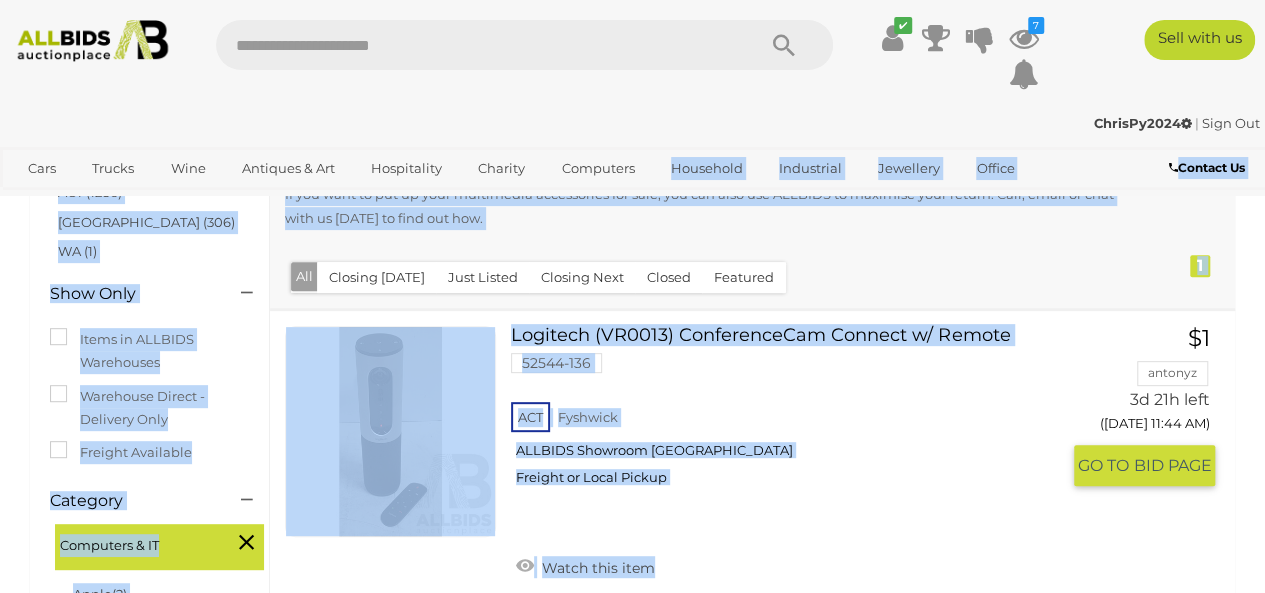 drag, startPoint x: 775, startPoint y: 543, endPoint x: 772, endPoint y: 586, distance: 43.104523 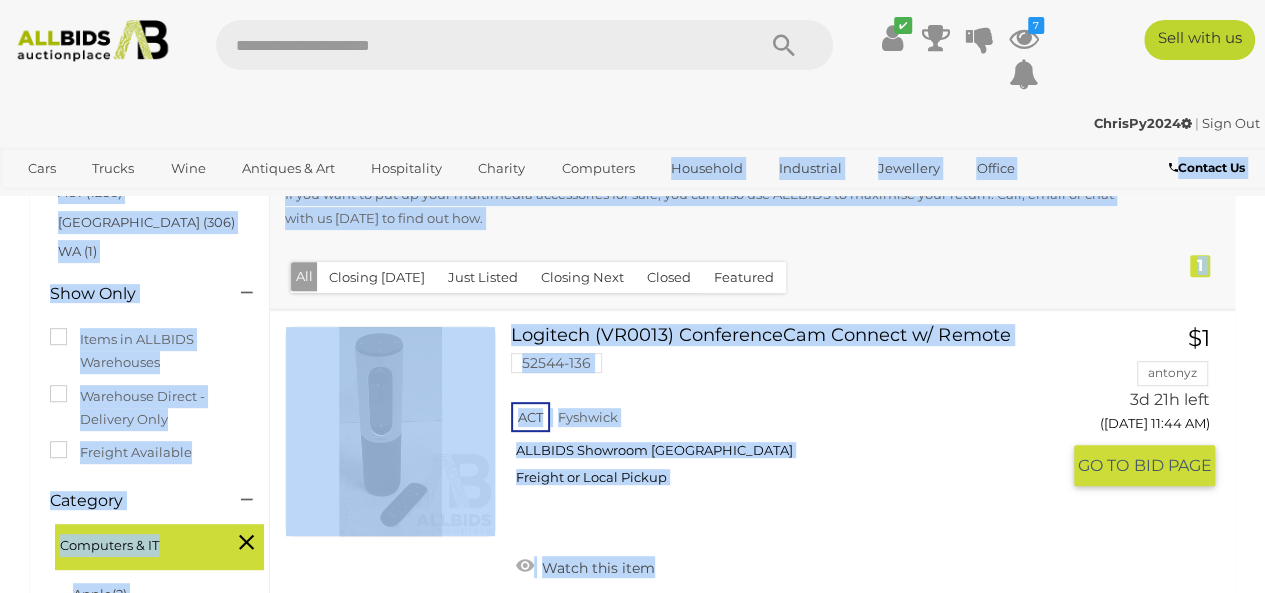 scroll, scrollTop: 257, scrollLeft: 0, axis: vertical 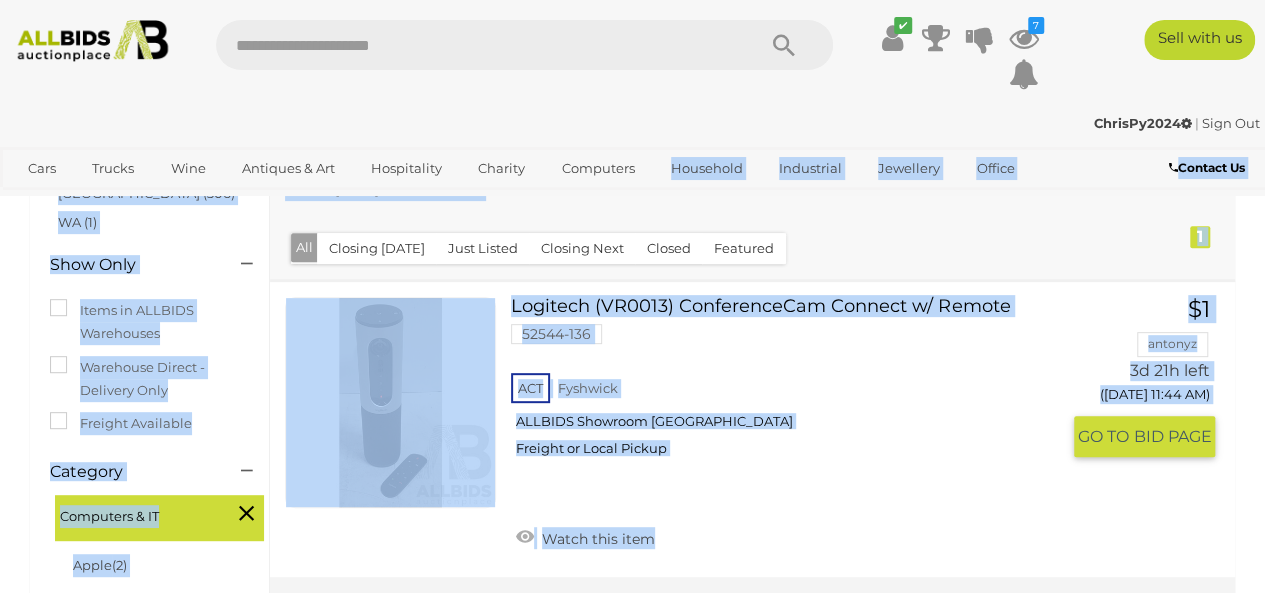 click on "Logitech (VR0013) ConferenceCam Connect w/ Remote
52544-136
ACT
[GEOGRAPHIC_DATA]" at bounding box center [792, 384] 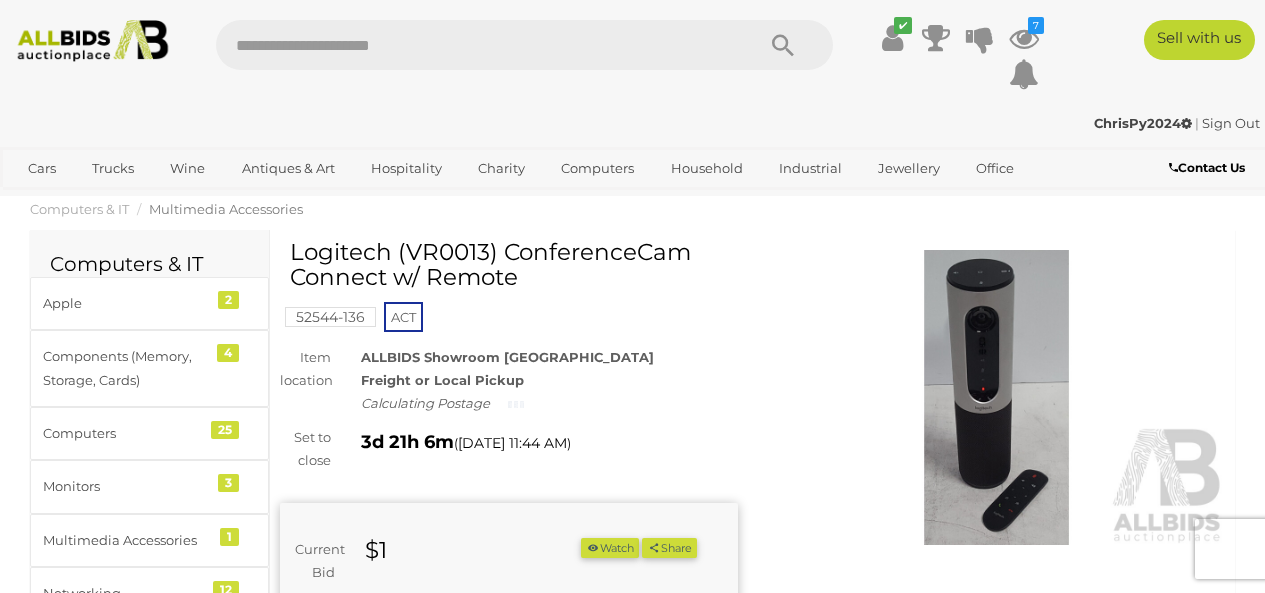 scroll, scrollTop: 0, scrollLeft: 0, axis: both 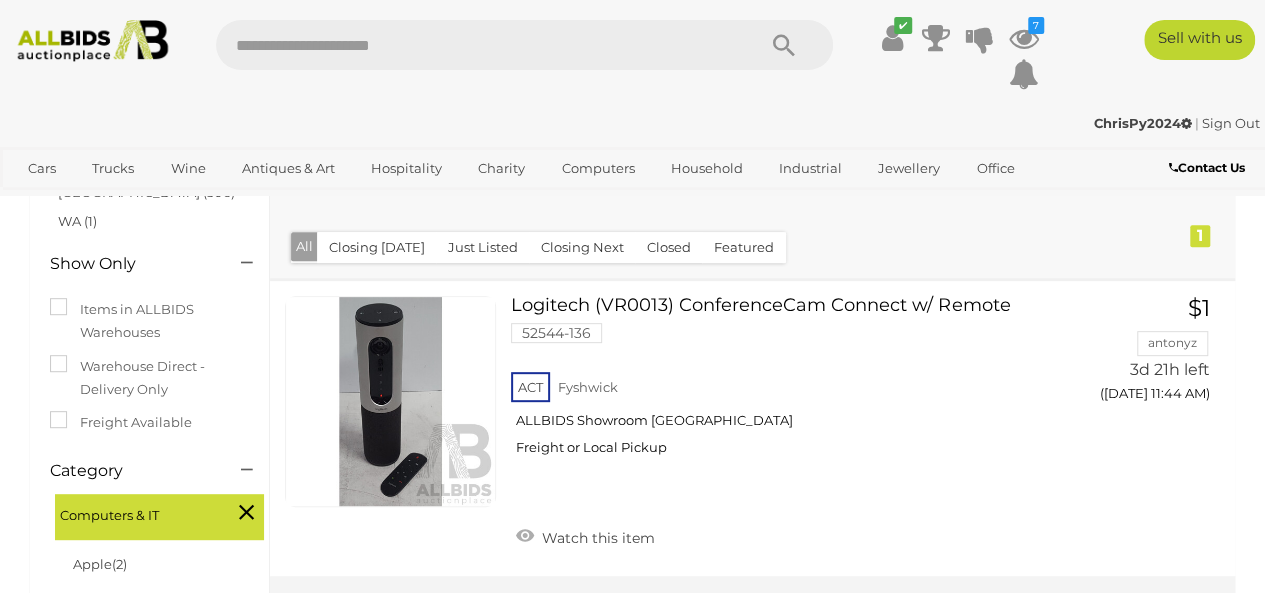 drag, startPoint x: 0, startPoint y: 0, endPoint x: 508, endPoint y: 61, distance: 511.6493 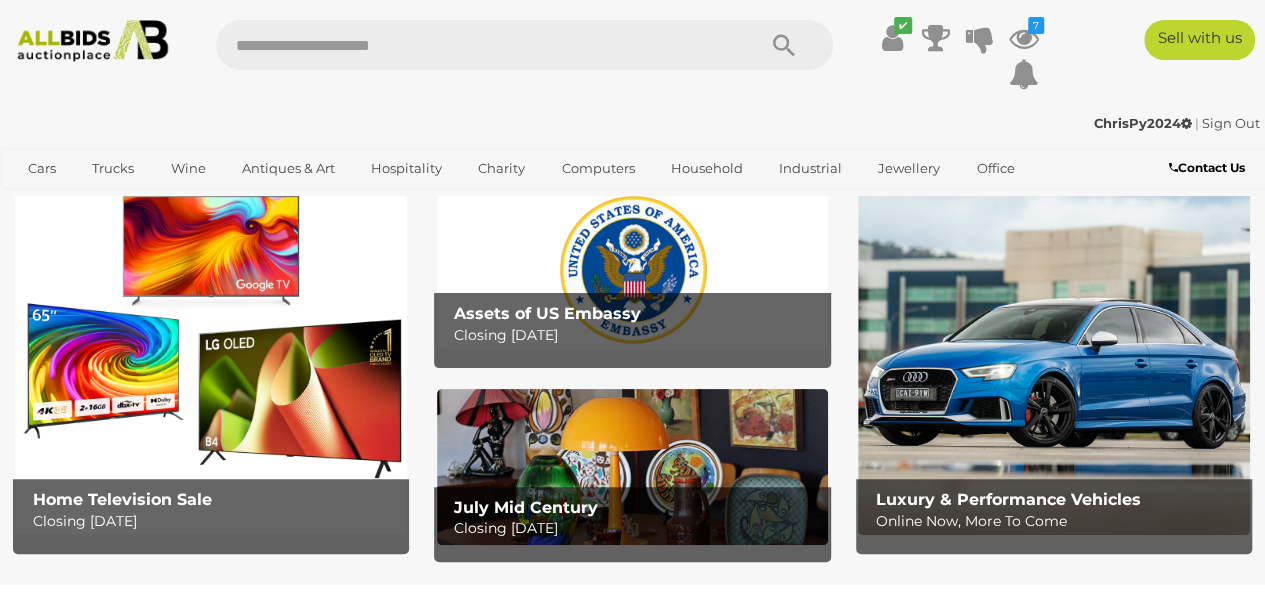 scroll, scrollTop: 0, scrollLeft: 0, axis: both 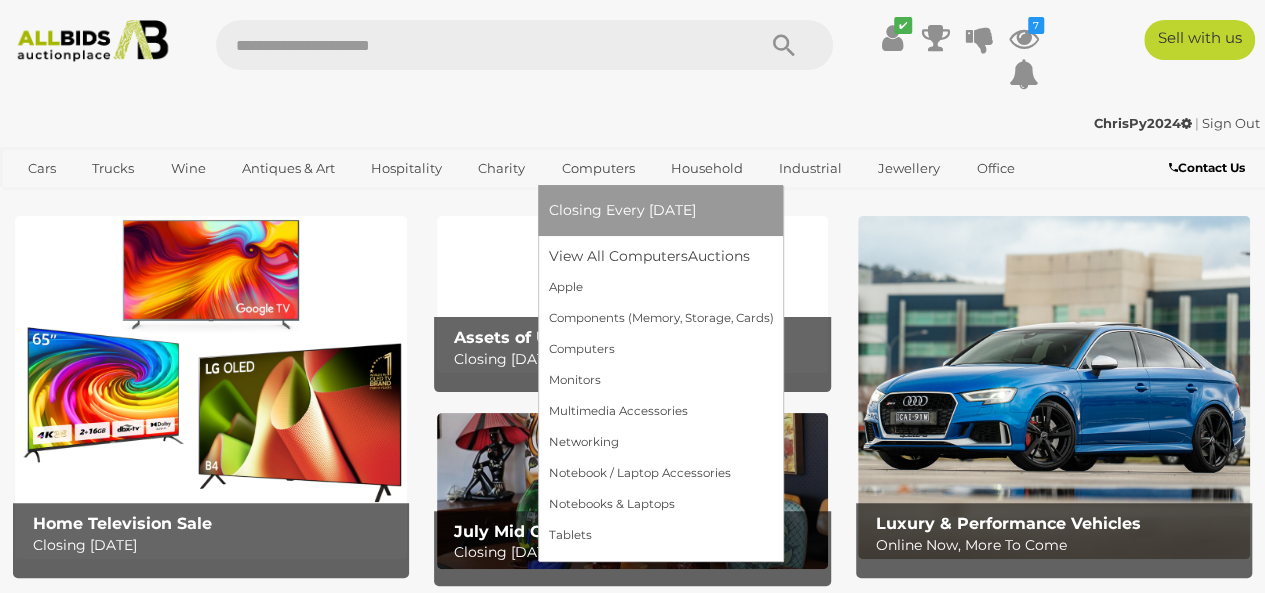 click on "Computers" at bounding box center [597, 168] 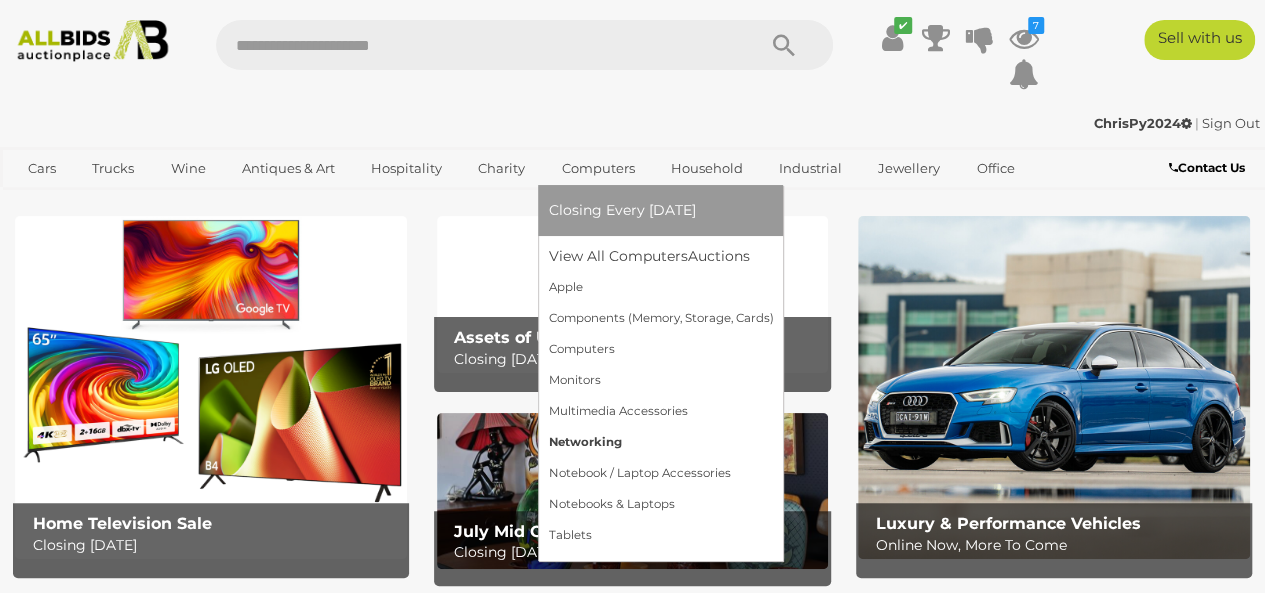 click on "Networking" at bounding box center [660, 442] 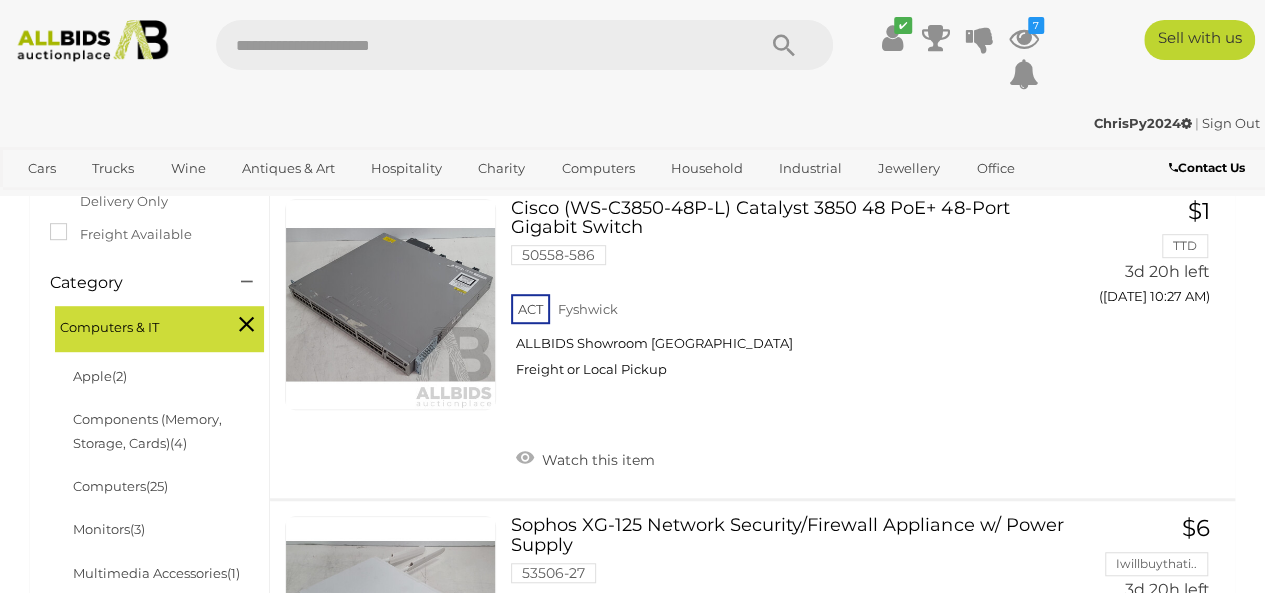 scroll, scrollTop: 505, scrollLeft: 0, axis: vertical 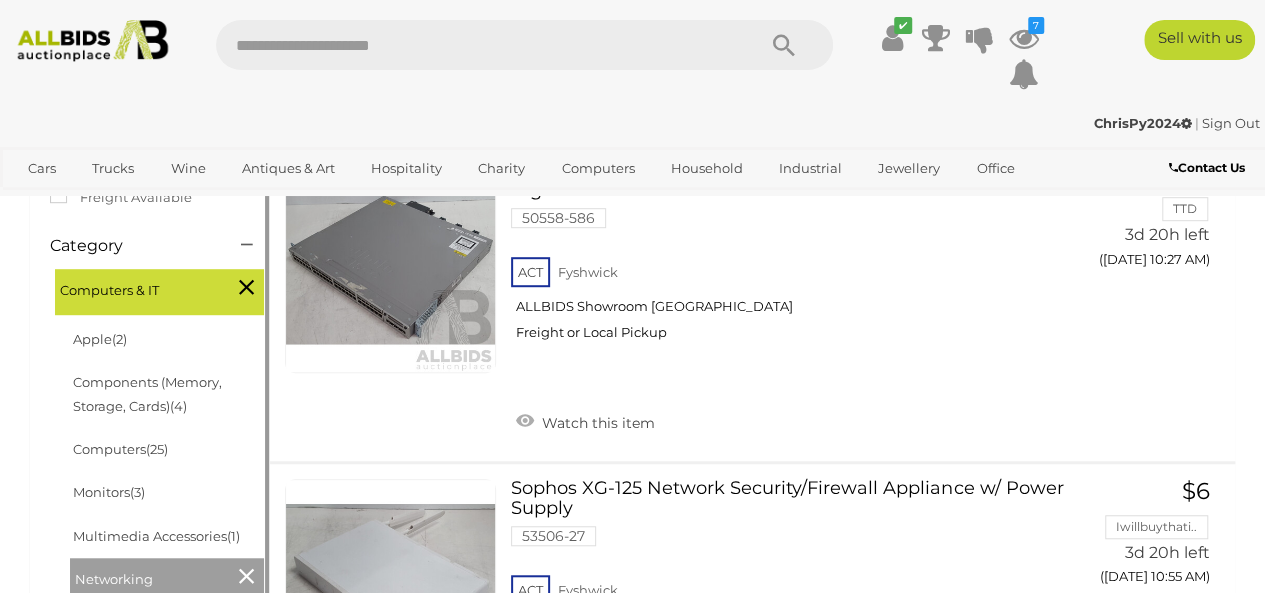 click on "Category" at bounding box center [130, 246] 